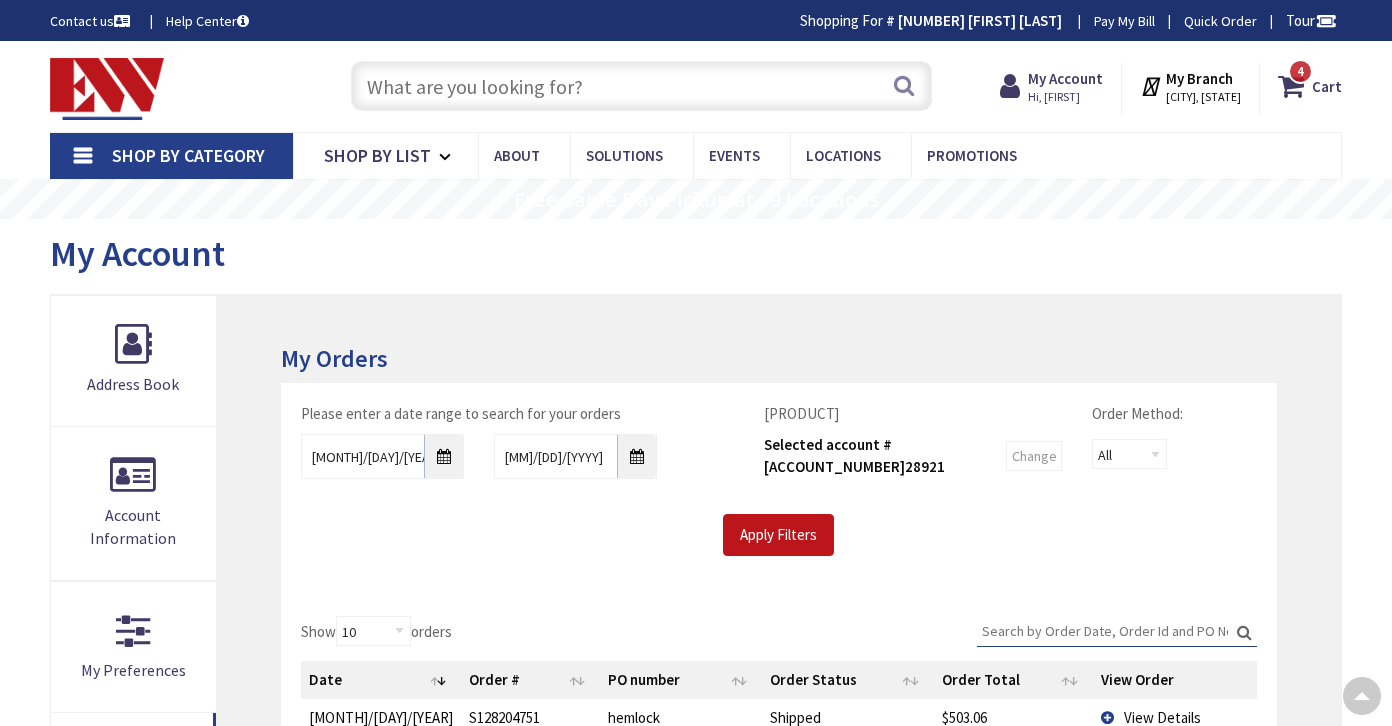 scroll, scrollTop: 346, scrollLeft: 0, axis: vertical 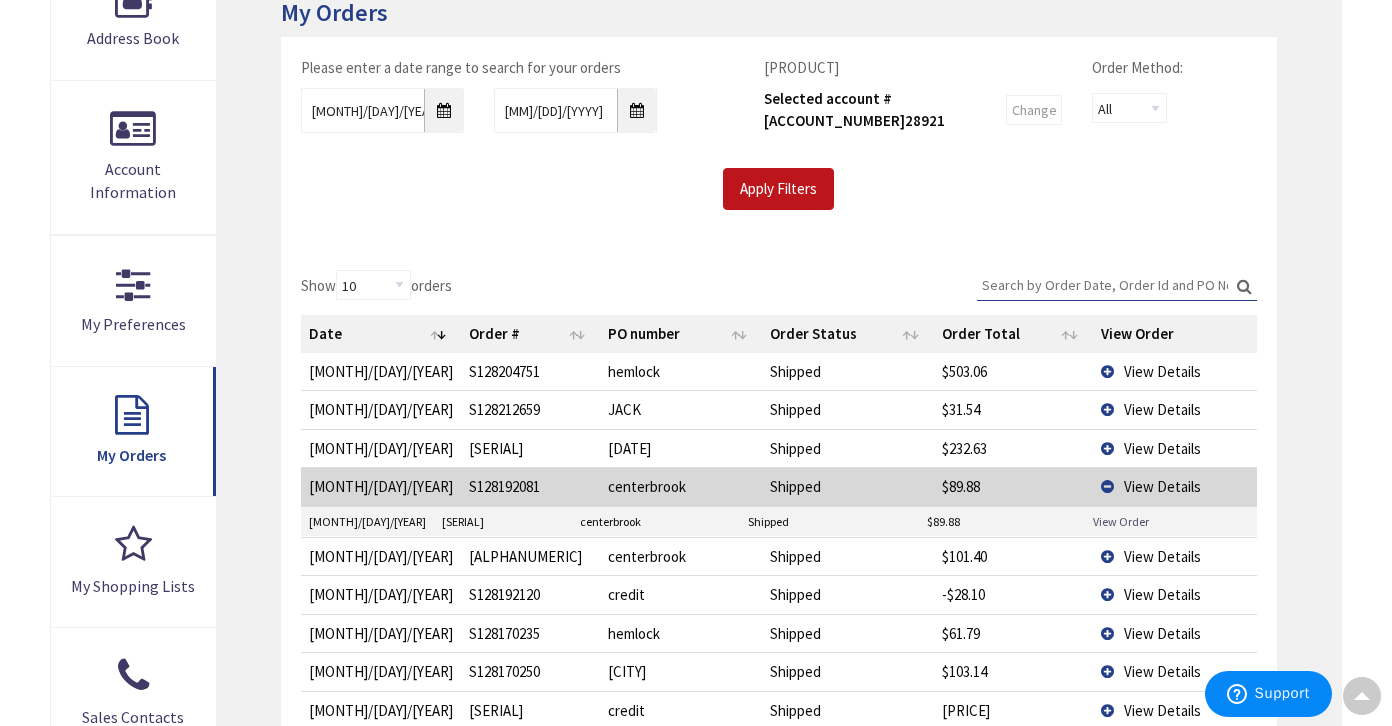 click on "View Order" at bounding box center [1121, 521] 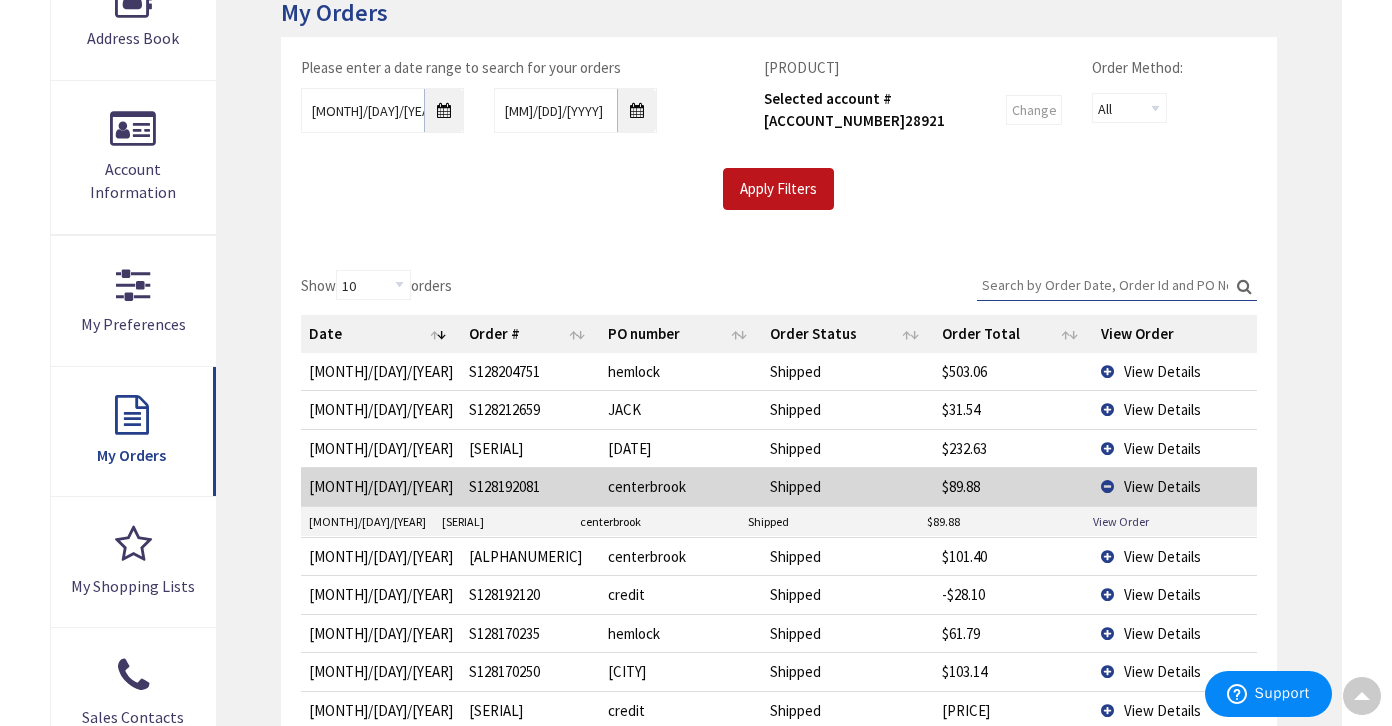 click on "View Details" at bounding box center (1175, 486) 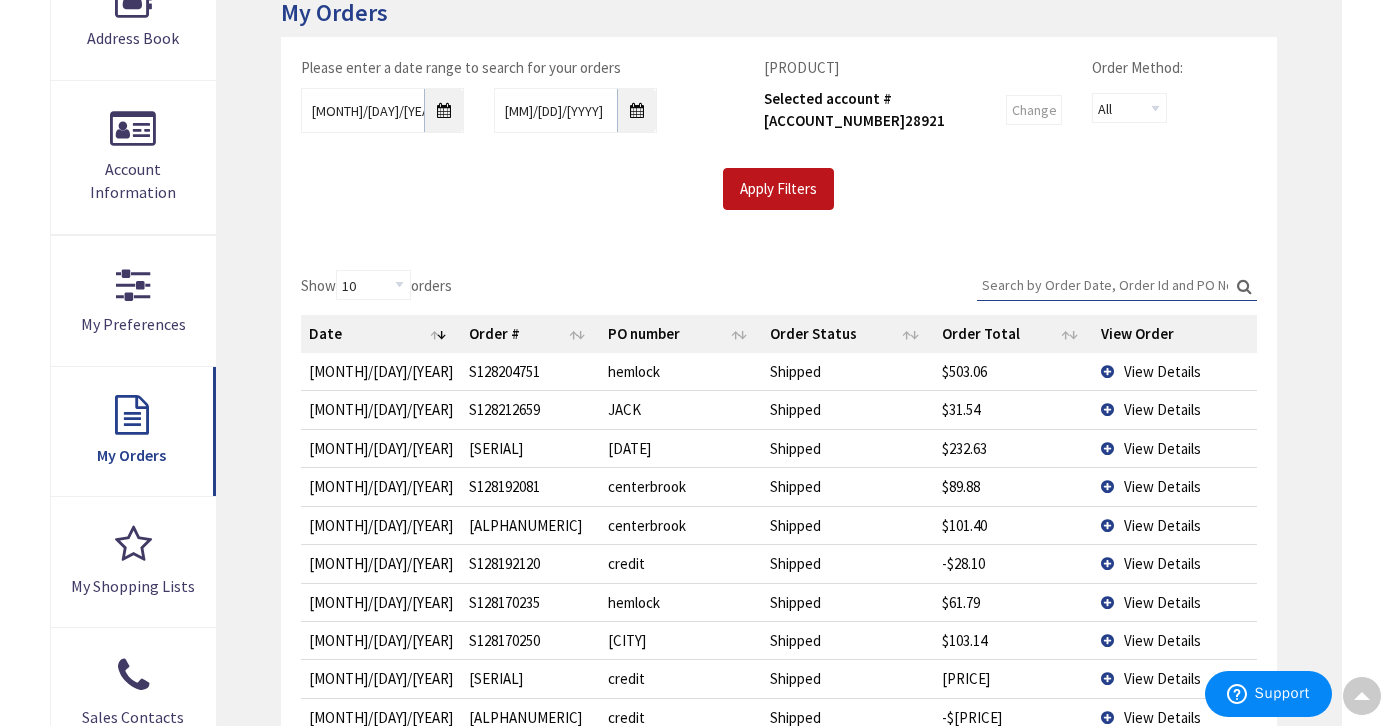 click on "View Details" at bounding box center (1175, 371) 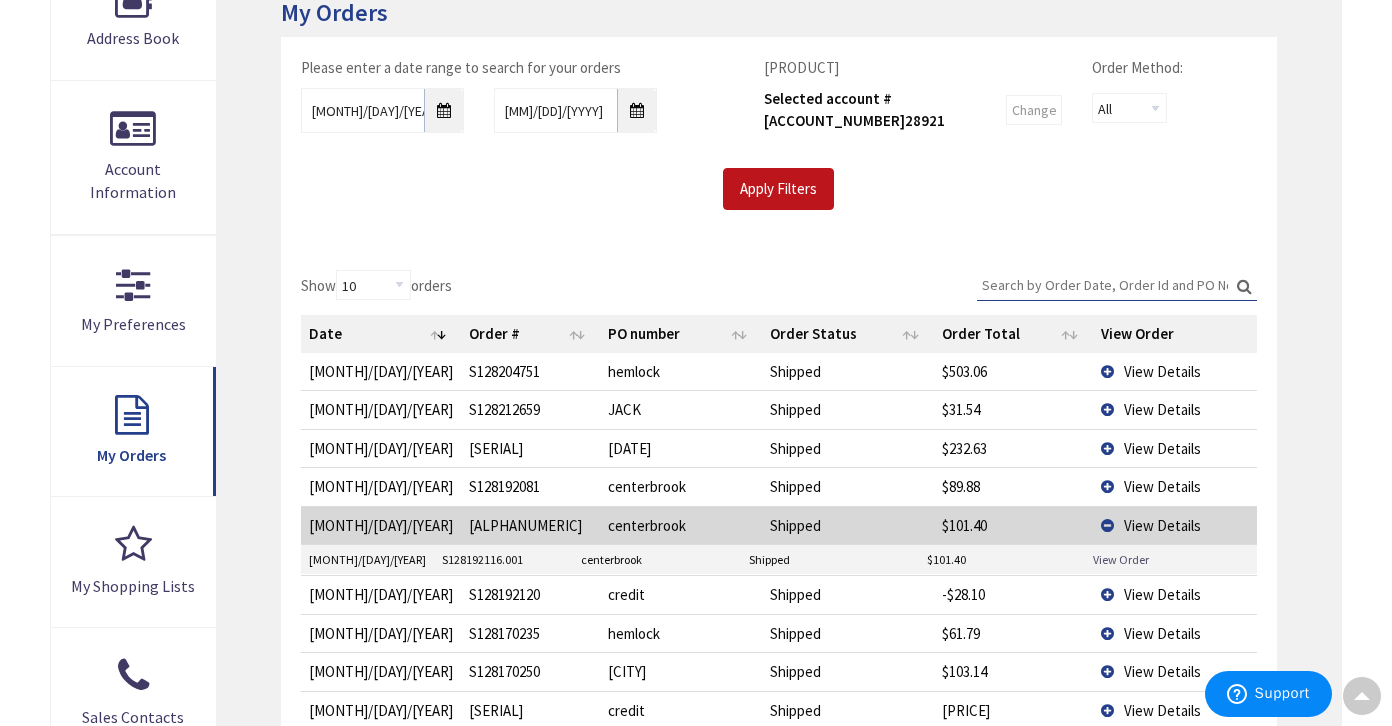 click on "View Order" at bounding box center (1121, 559) 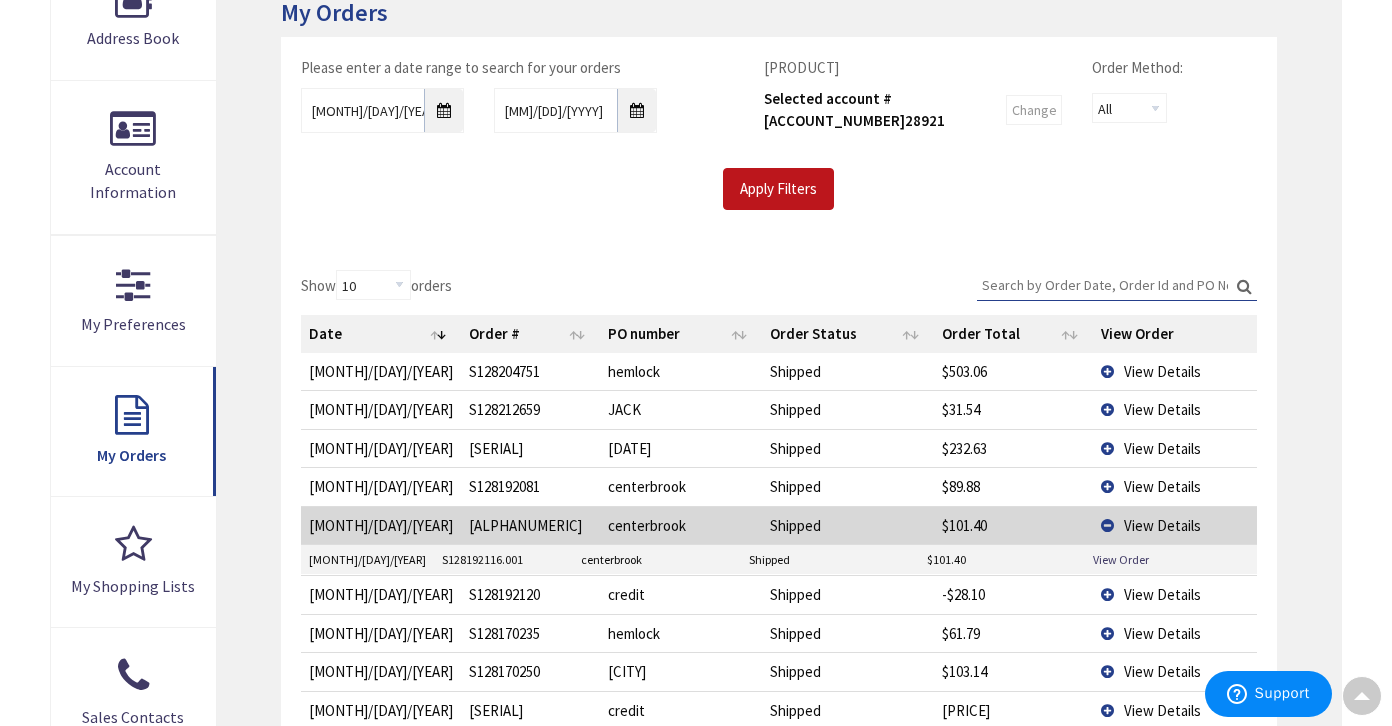 click on "View Details" at bounding box center (1175, 525) 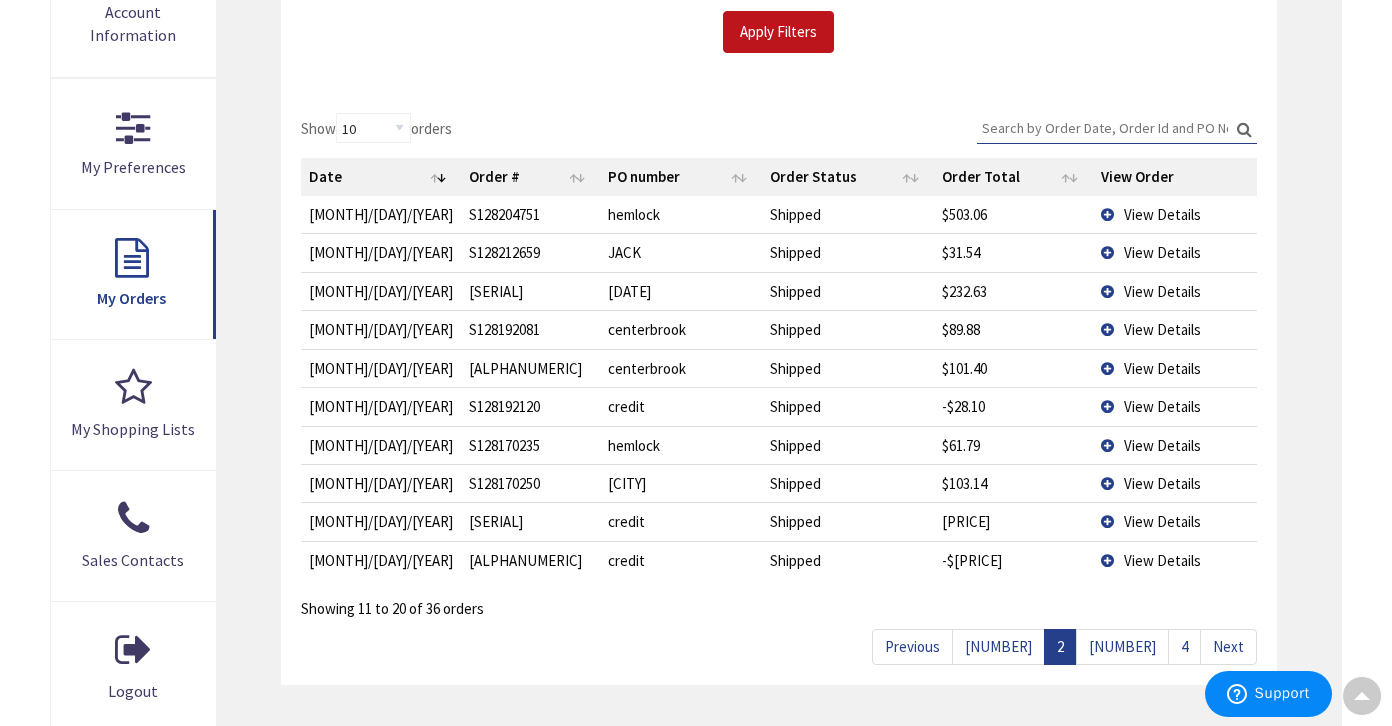 scroll, scrollTop: 504, scrollLeft: 0, axis: vertical 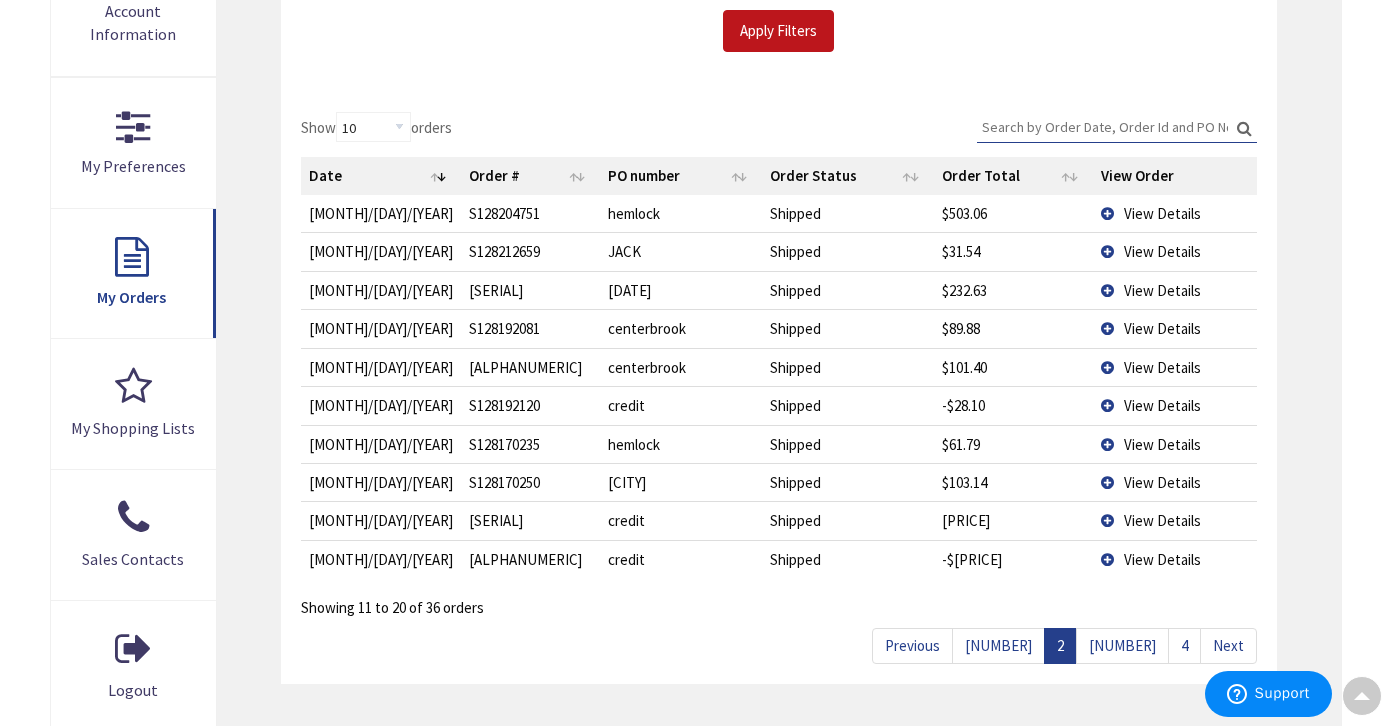 click on "3" at bounding box center (1122, 645) 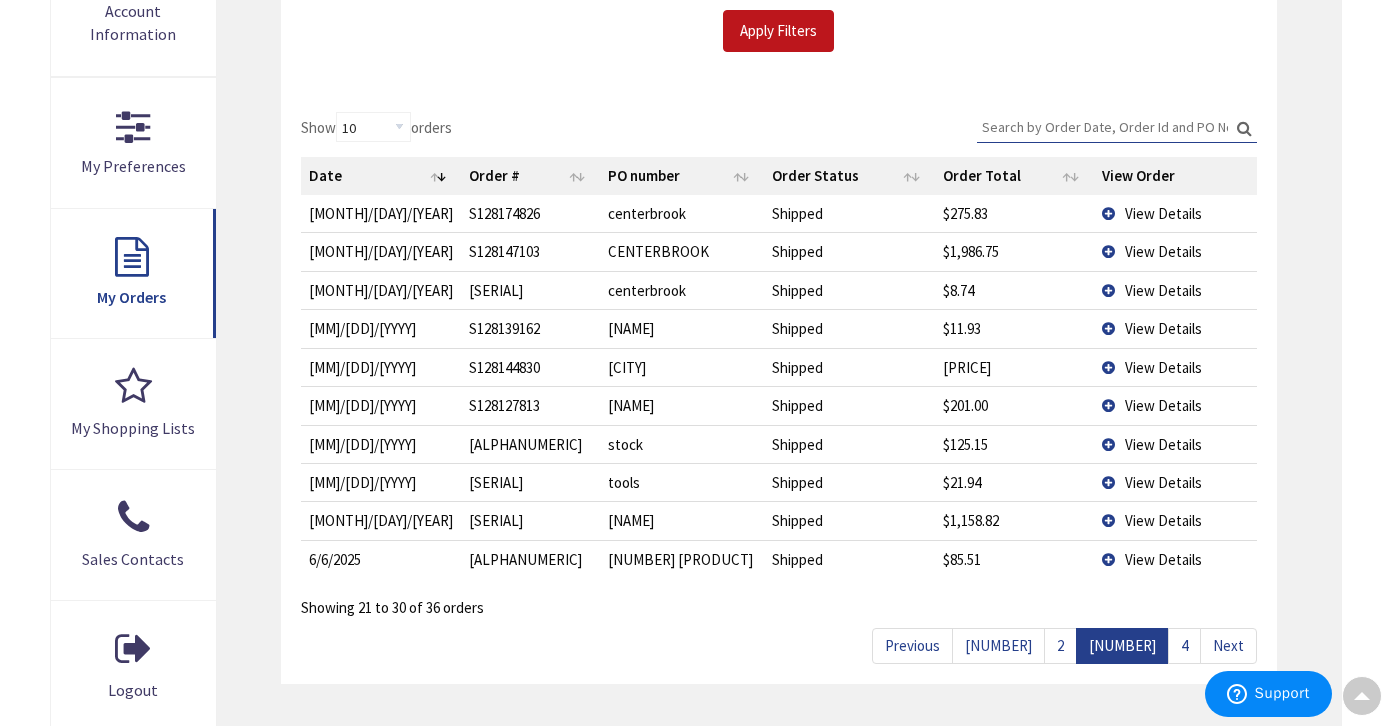 click on "View Details" at bounding box center [1175, 213] 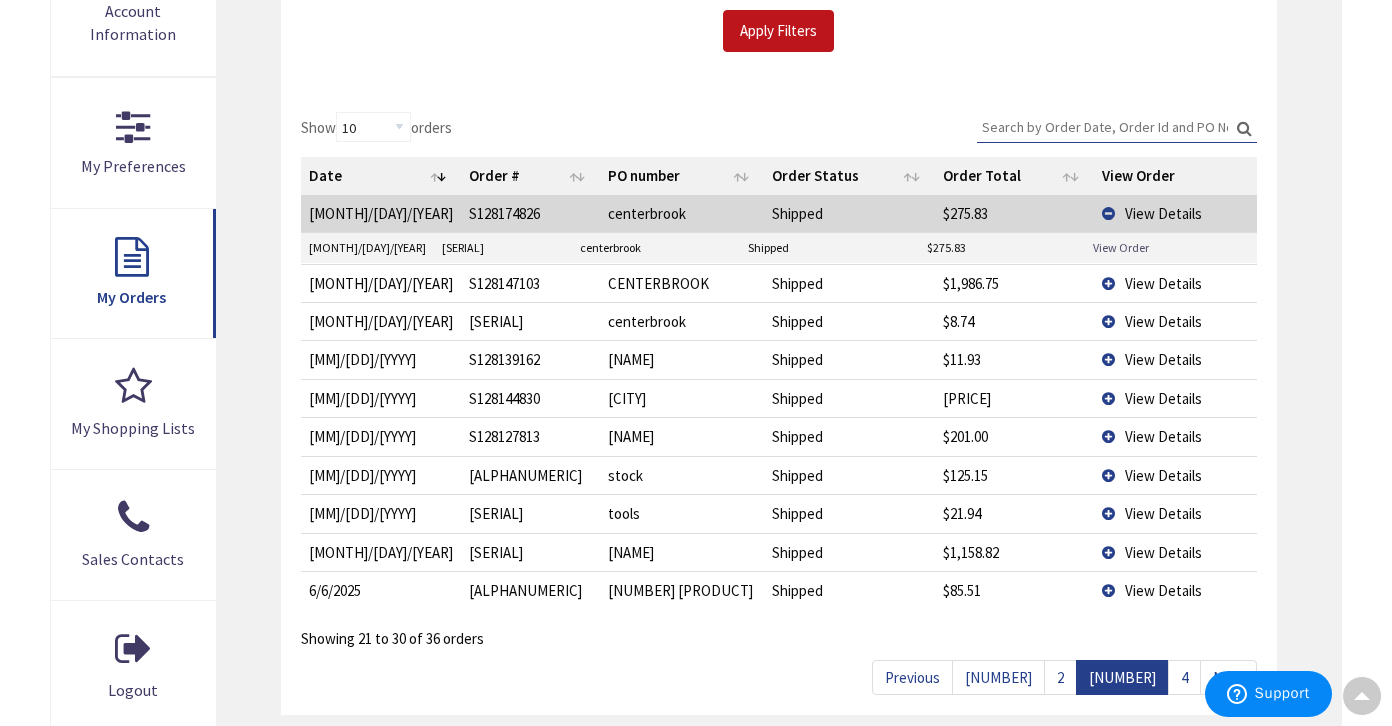click on "View Order" at bounding box center [1121, 247] 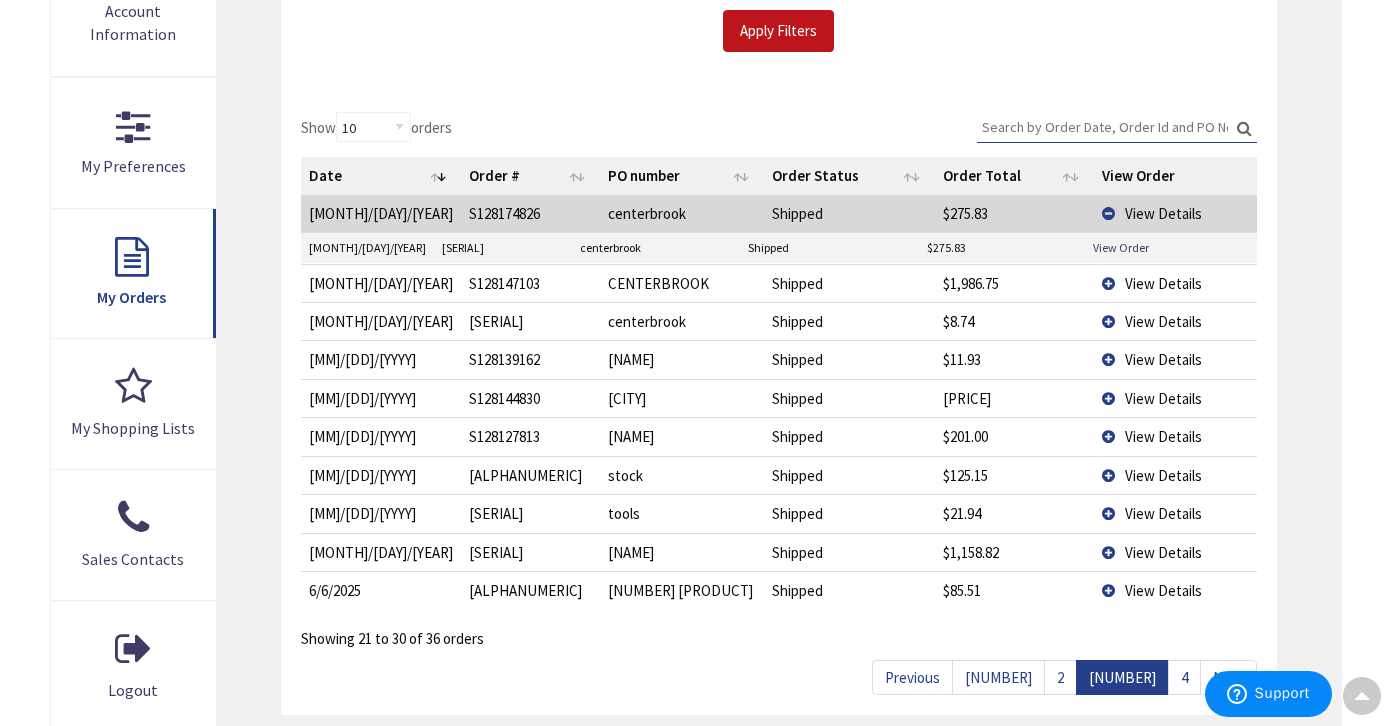 click on "View Details" at bounding box center (1175, 213) 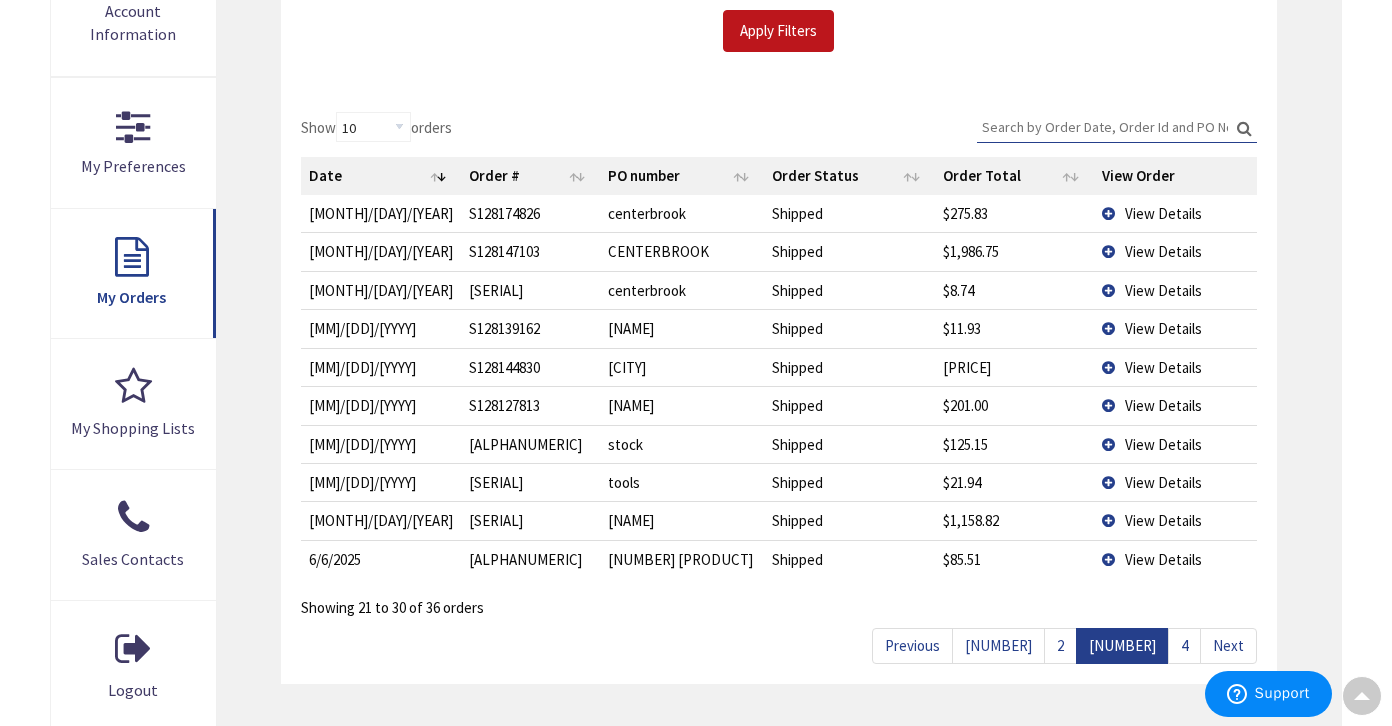 click on "View Details" at bounding box center (1175, 251) 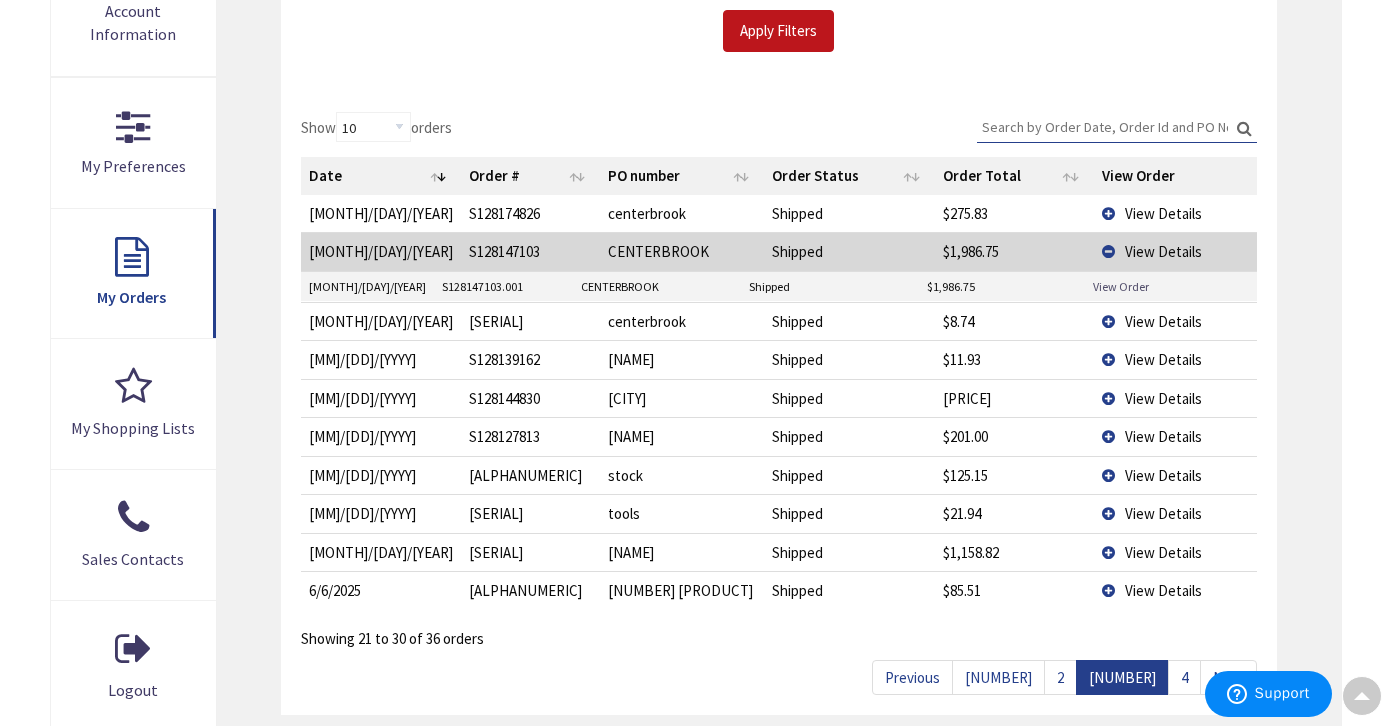 click on "View Order" at bounding box center (1121, 286) 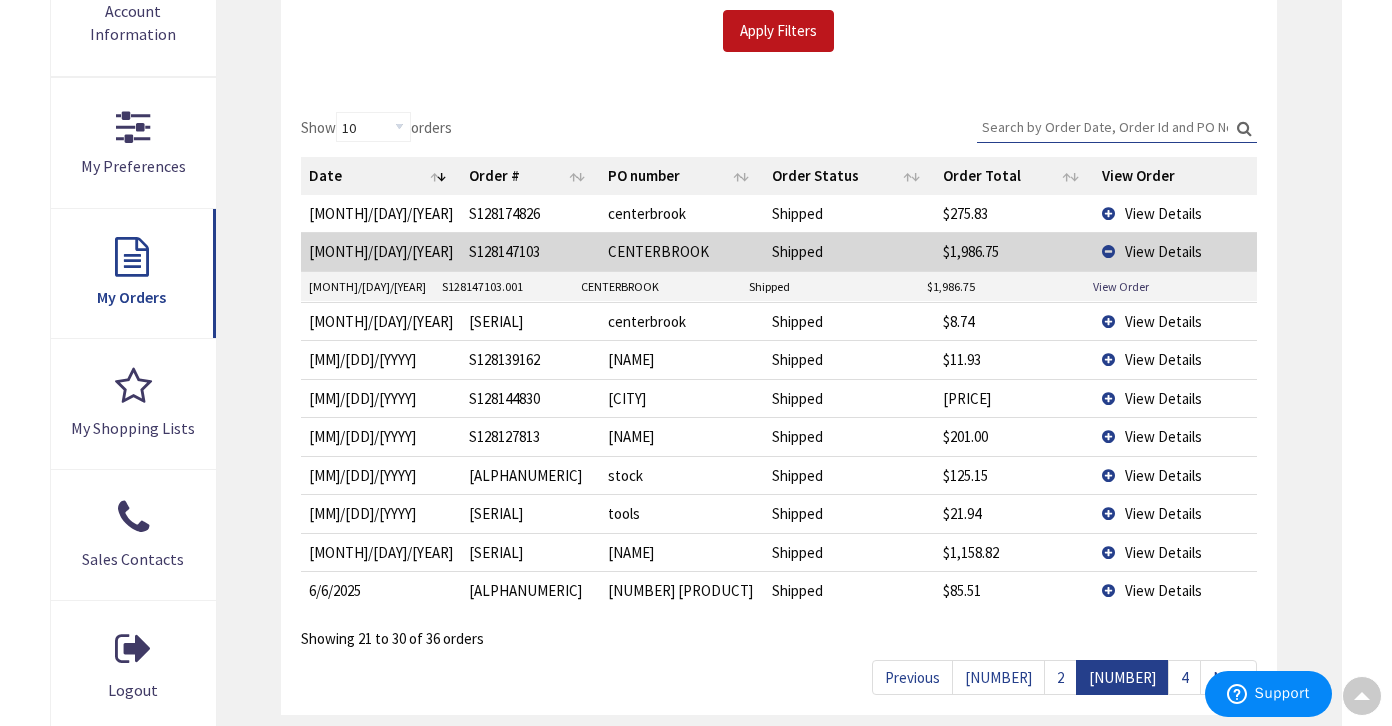 click on "View Details" at bounding box center [1175, 251] 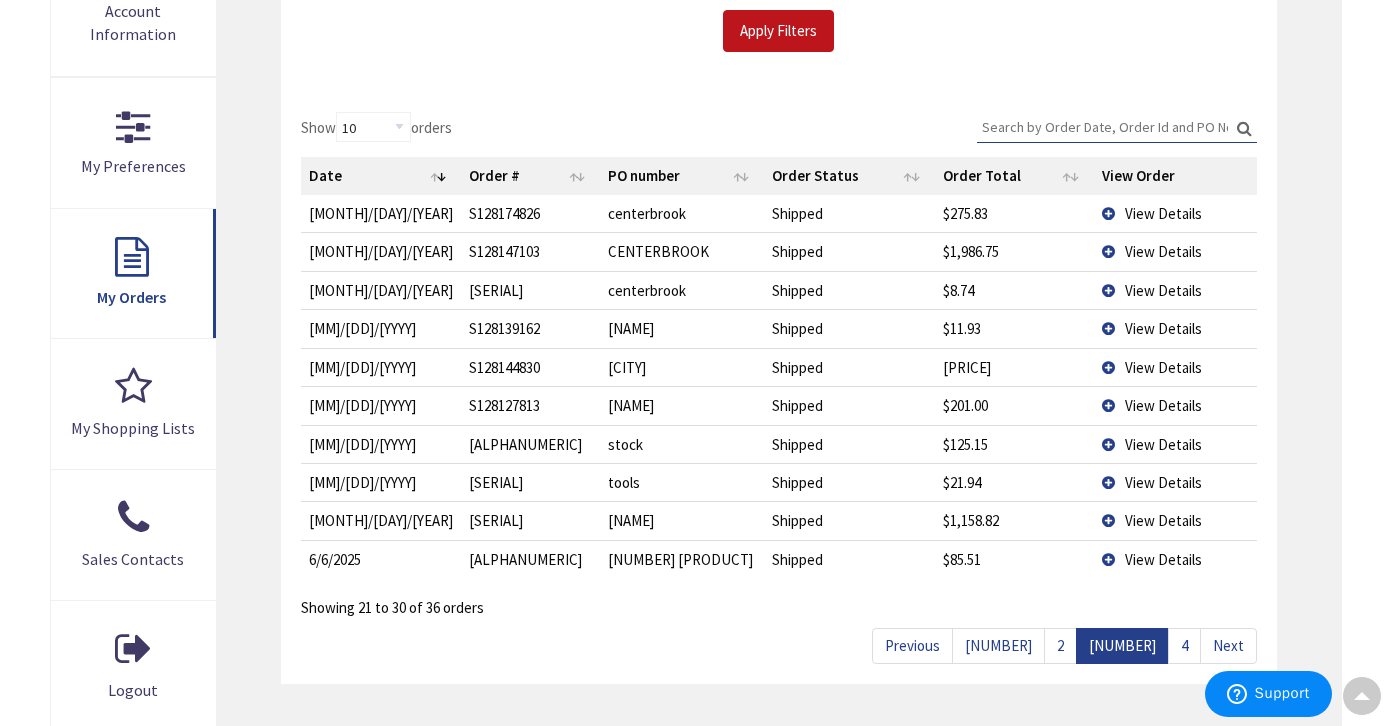 click on "View Details" at bounding box center (1175, 213) 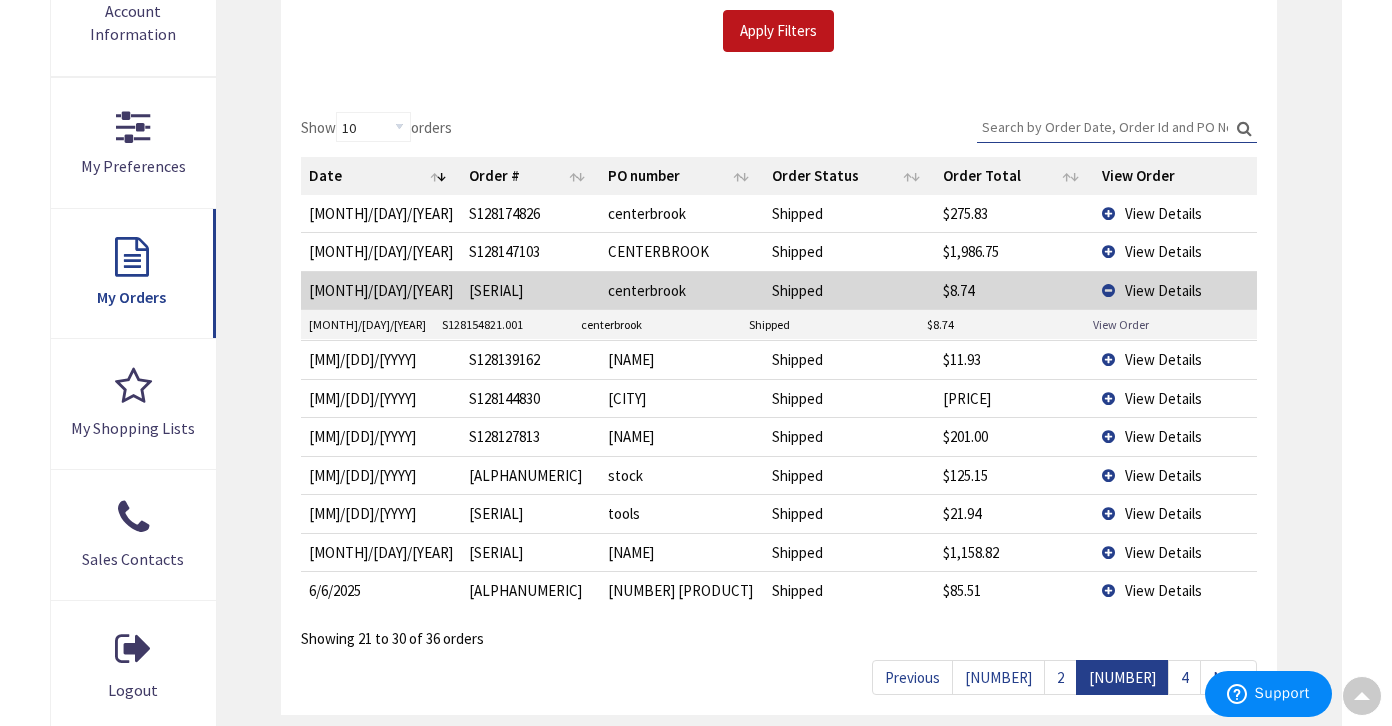 click on "View Order" at bounding box center (1121, 324) 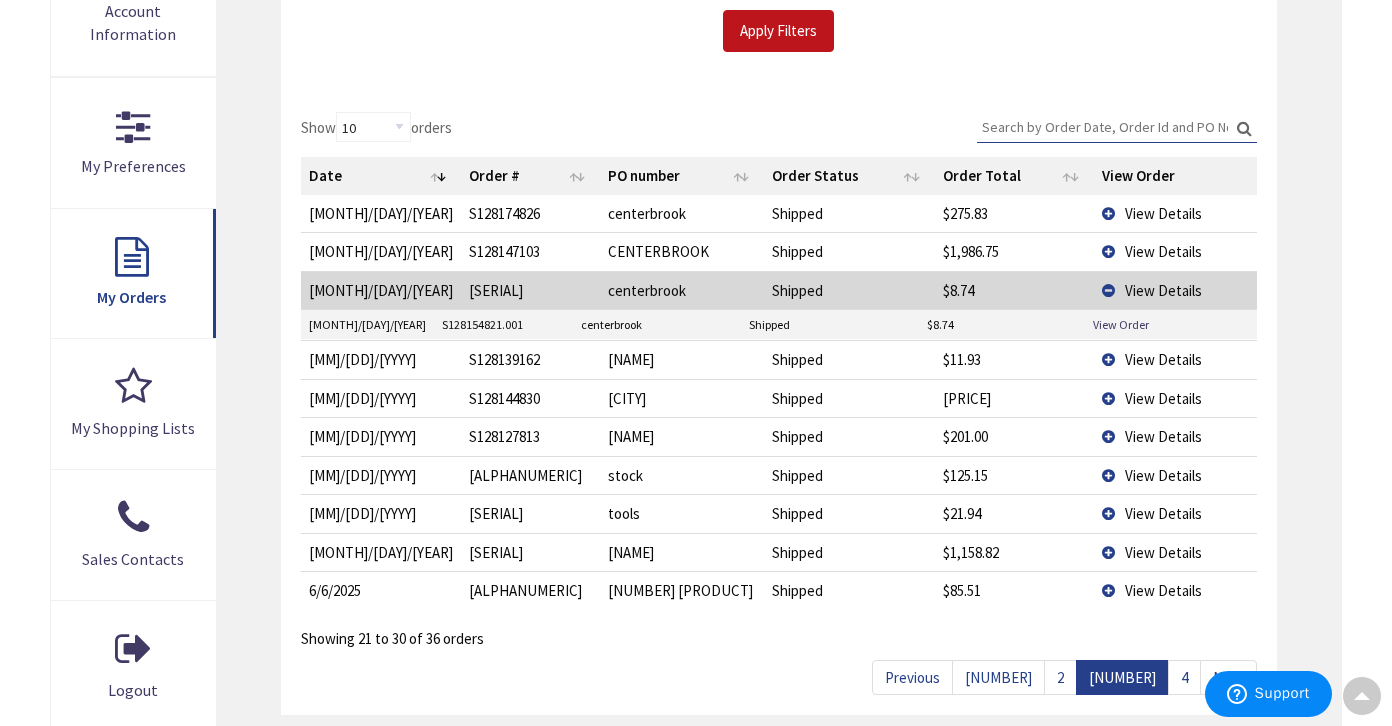 click on "View Details" at bounding box center (1175, 290) 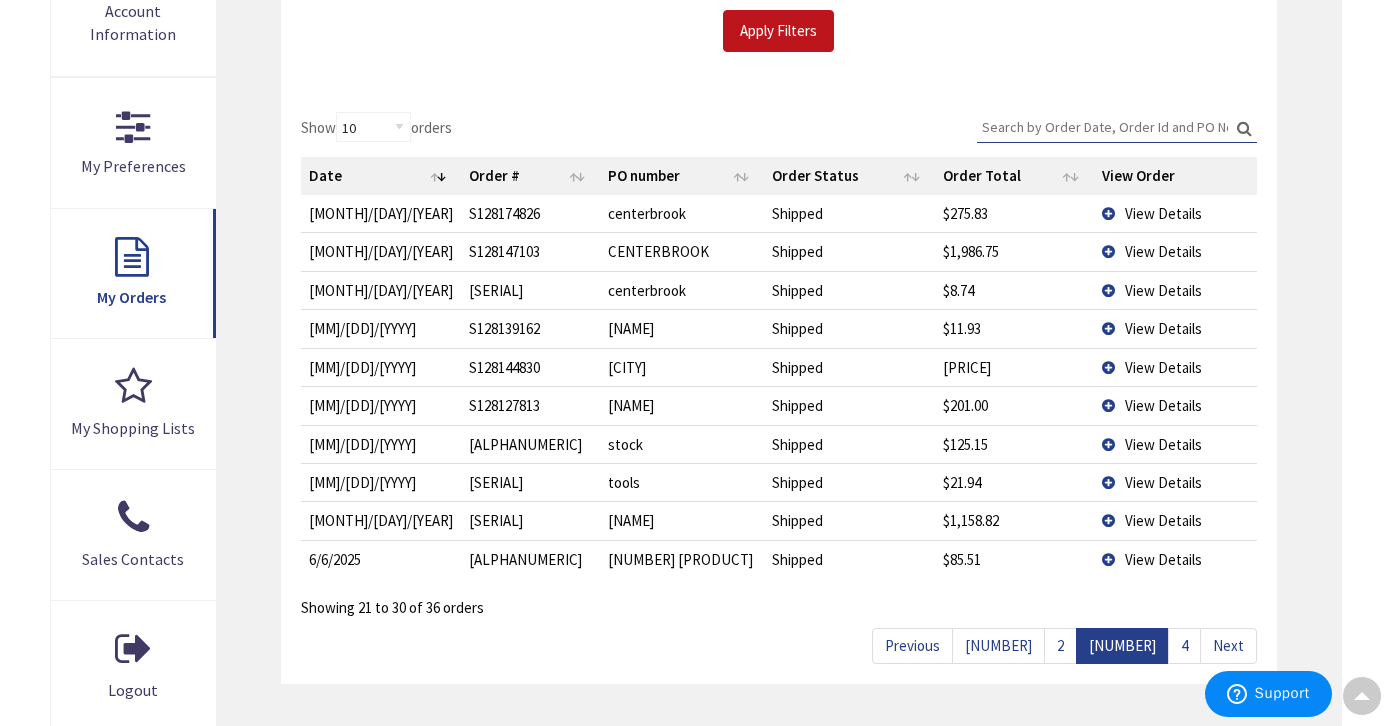 click on "View Details" at bounding box center (1163, 213) 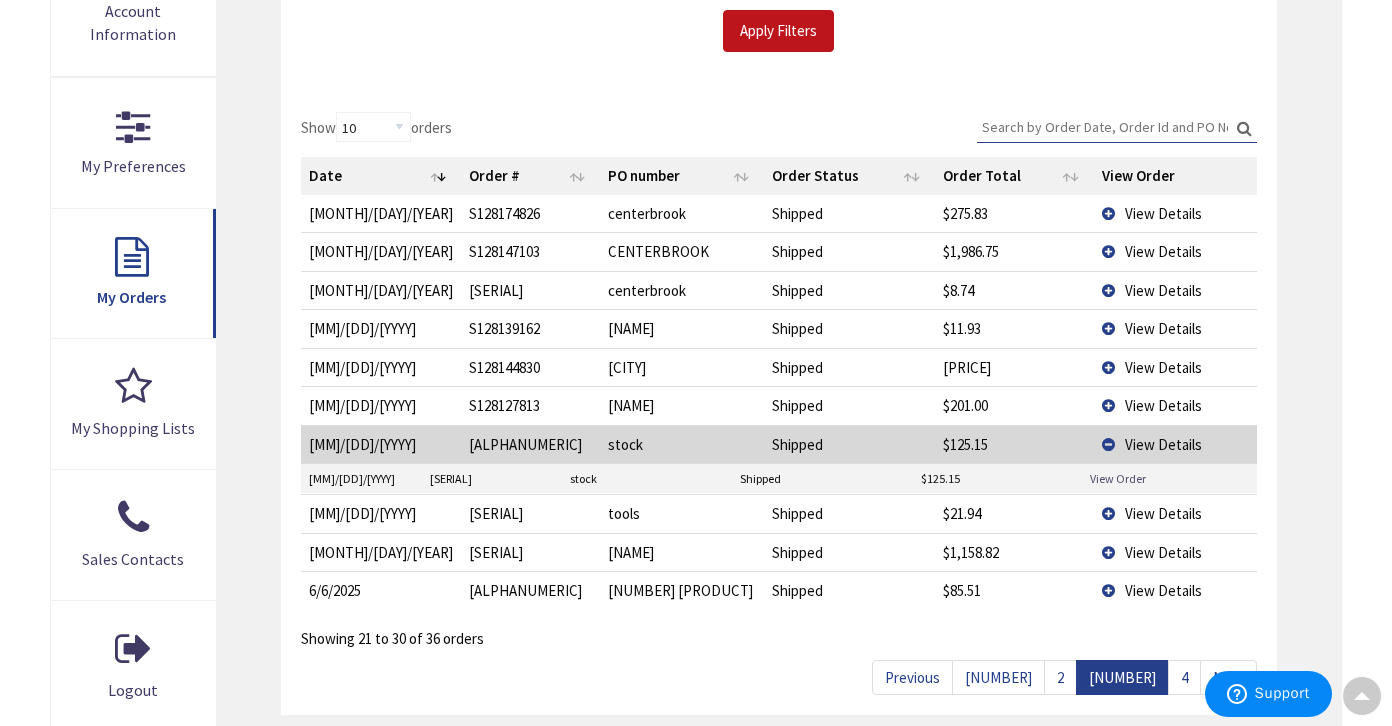 click on "View Order" at bounding box center [1118, 478] 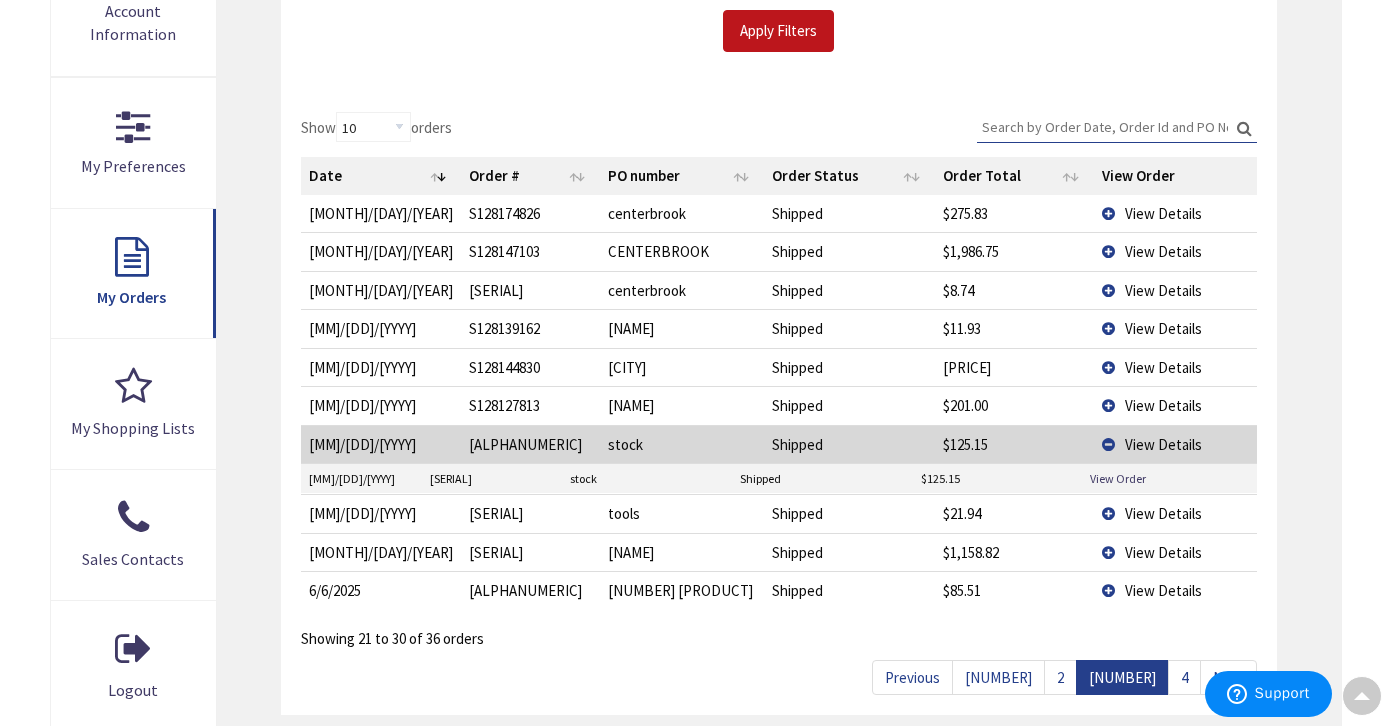 click on "View Details" at bounding box center (1175, 444) 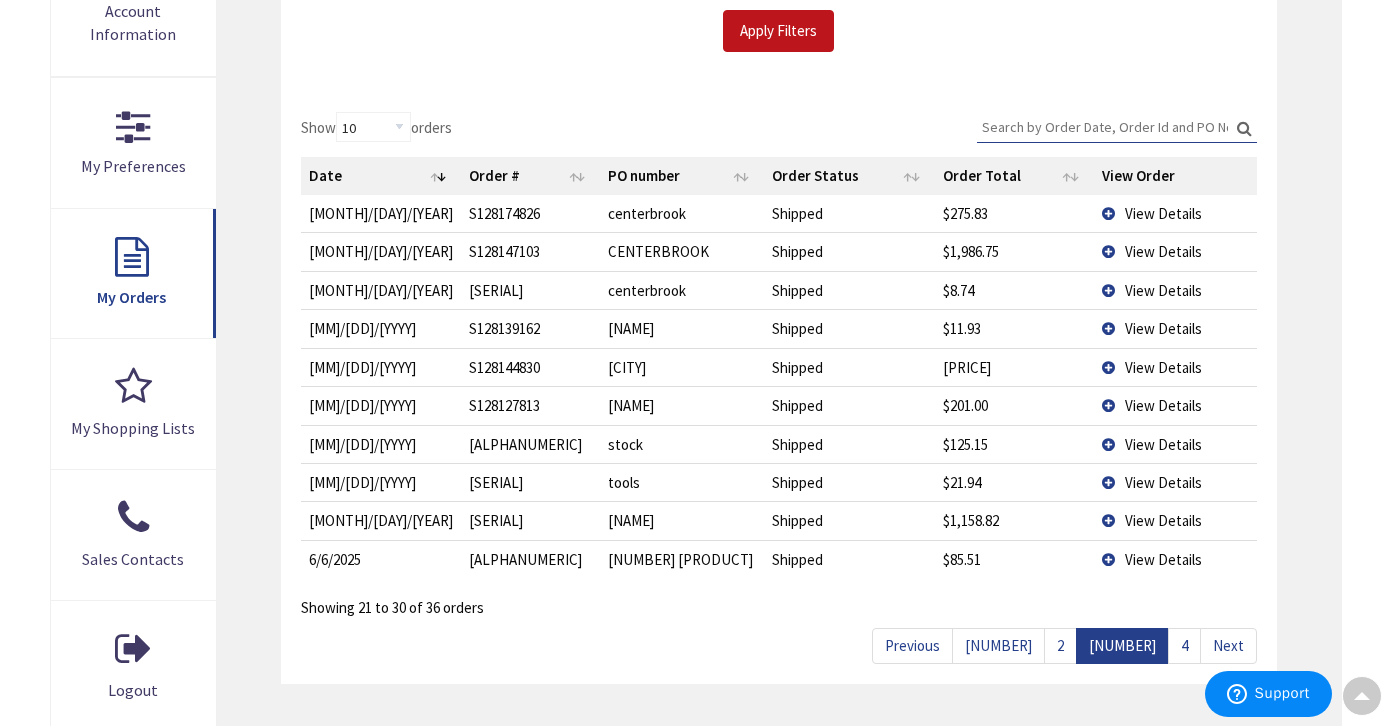 click on "•" at bounding box center (1184, 645) 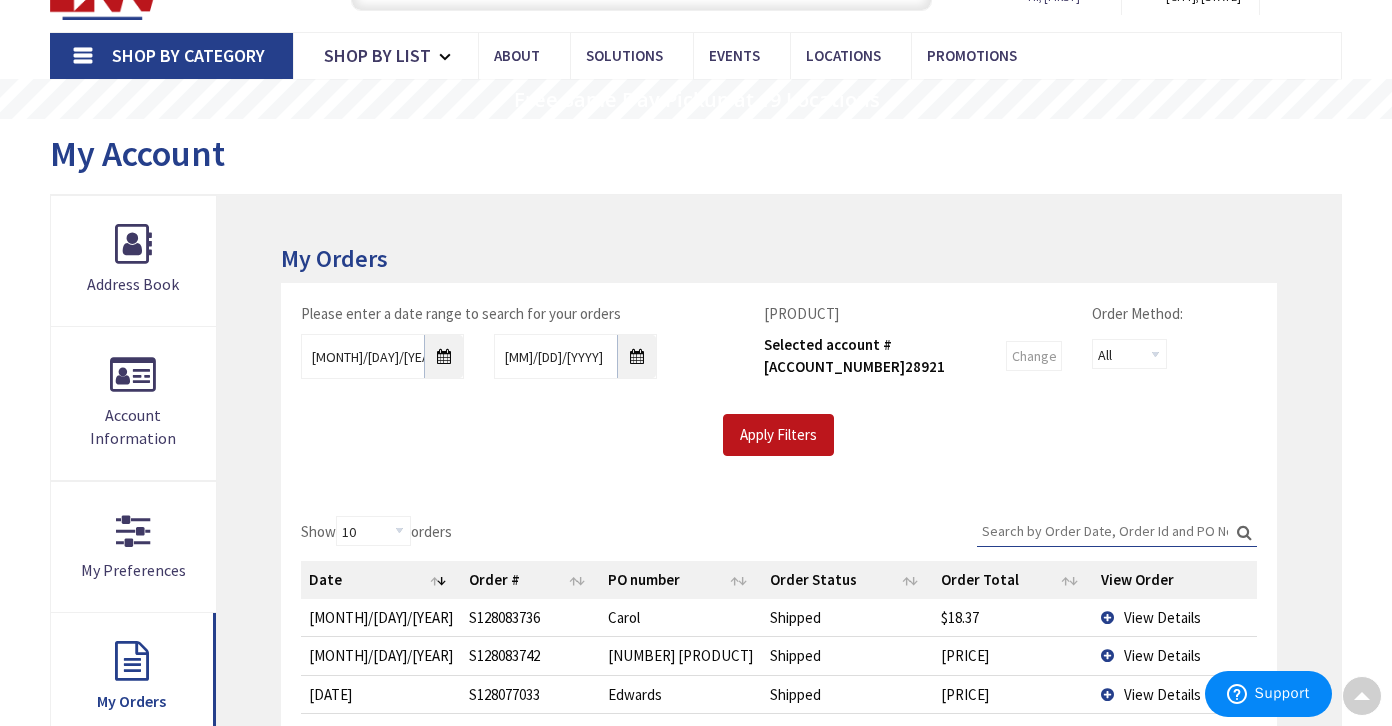 scroll, scrollTop: 0, scrollLeft: 0, axis: both 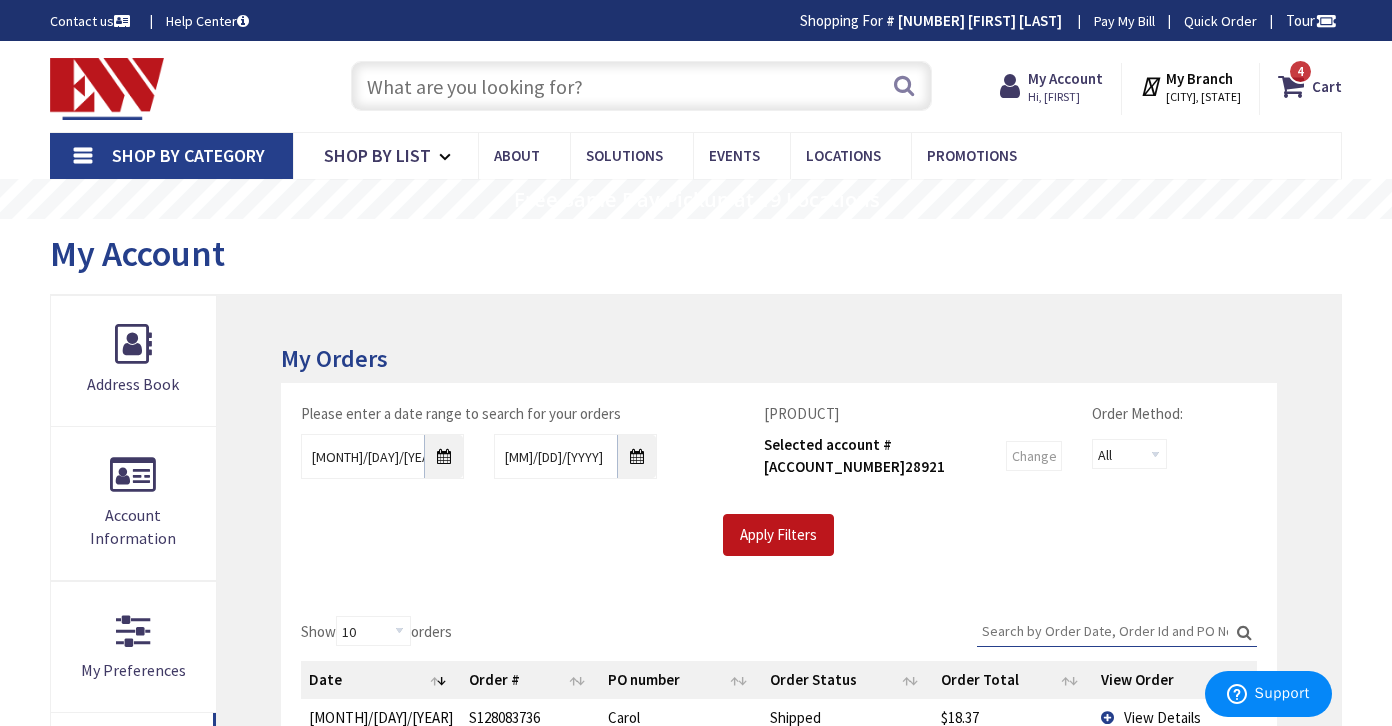 click at bounding box center (641, 86) 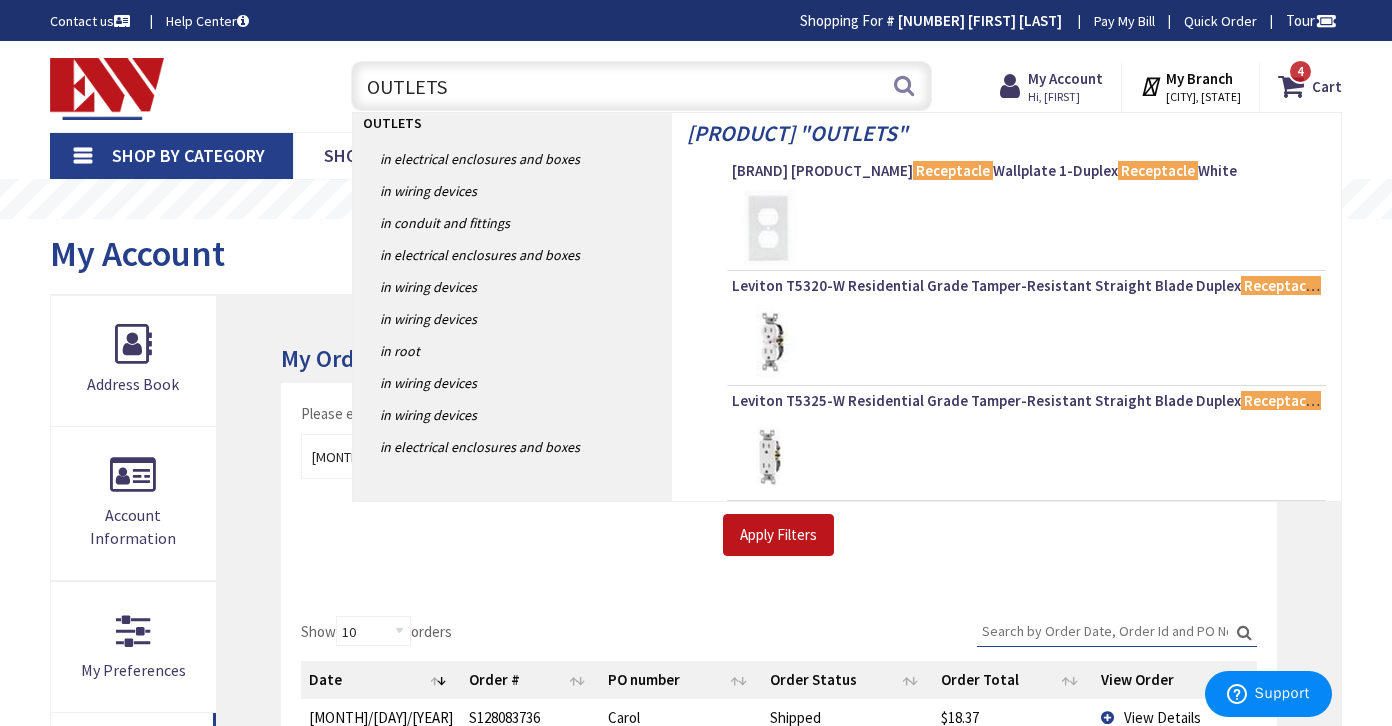 type on "OUTLETS" 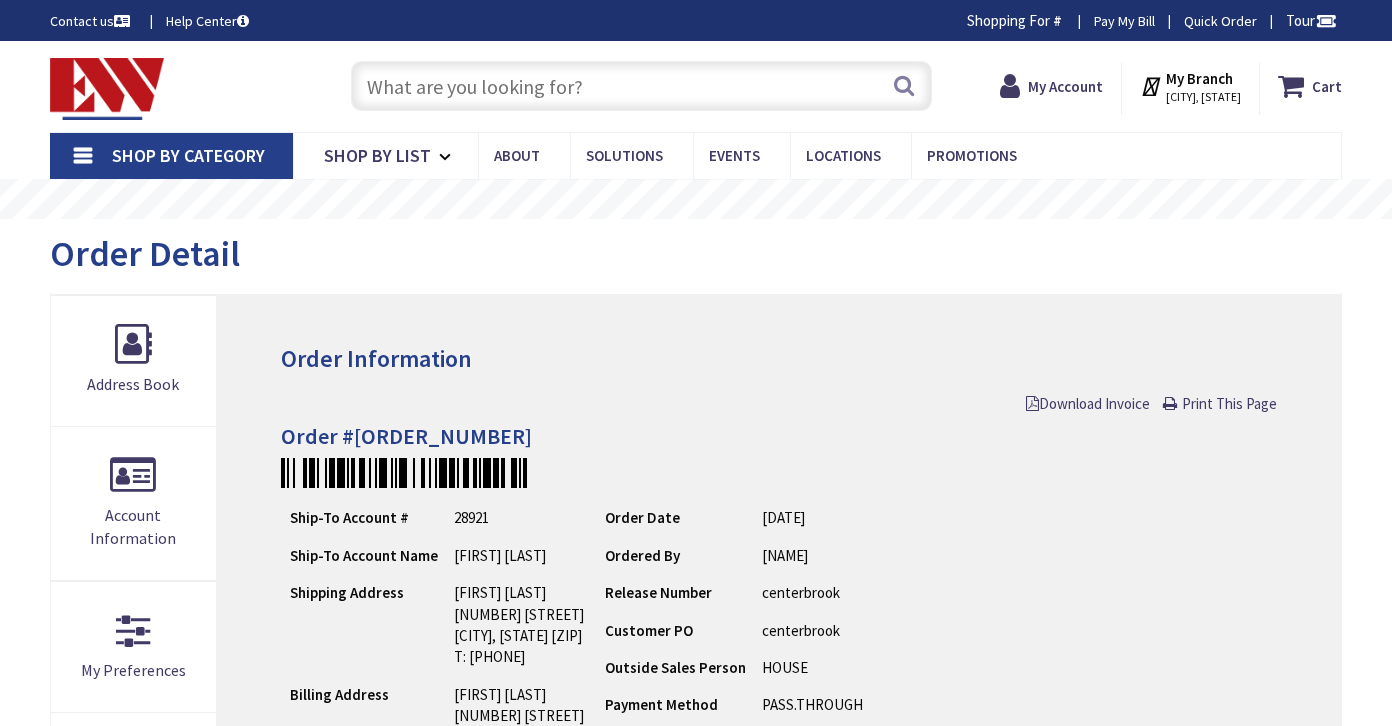 scroll, scrollTop: 0, scrollLeft: 0, axis: both 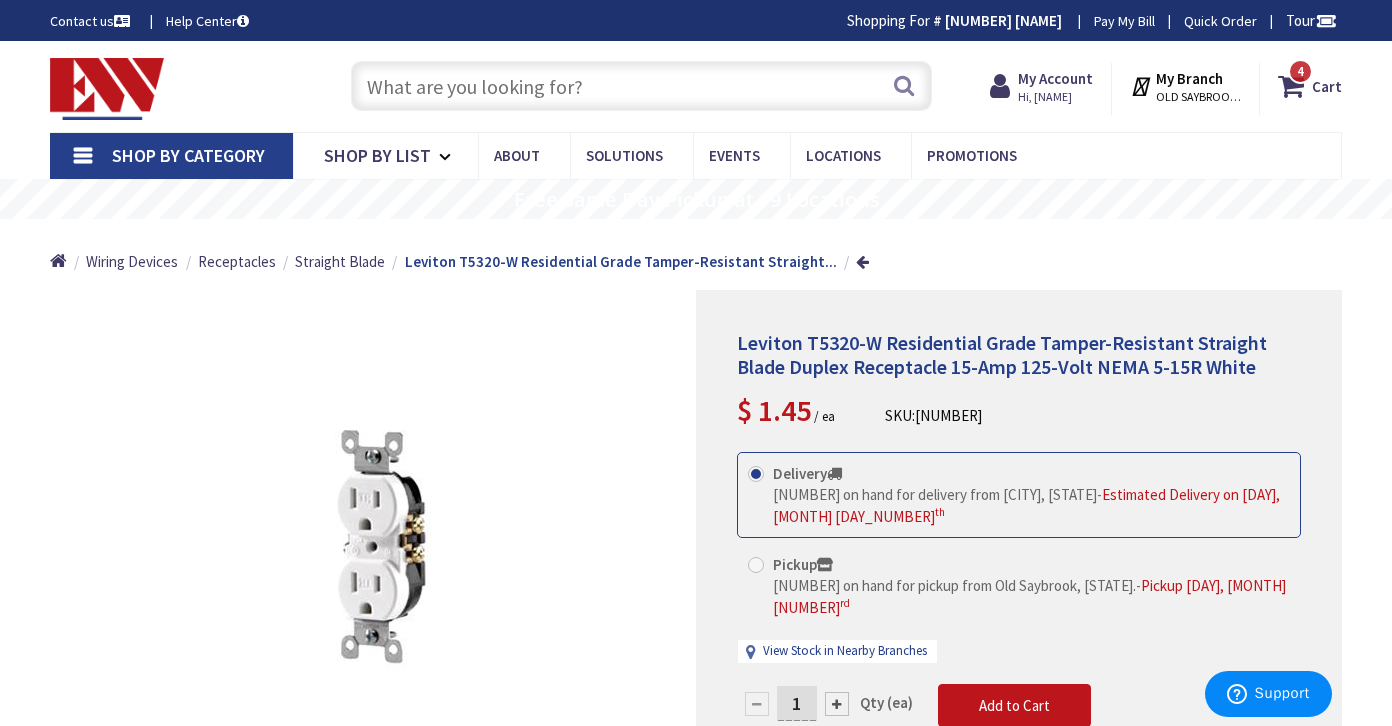 click at bounding box center [641, 86] 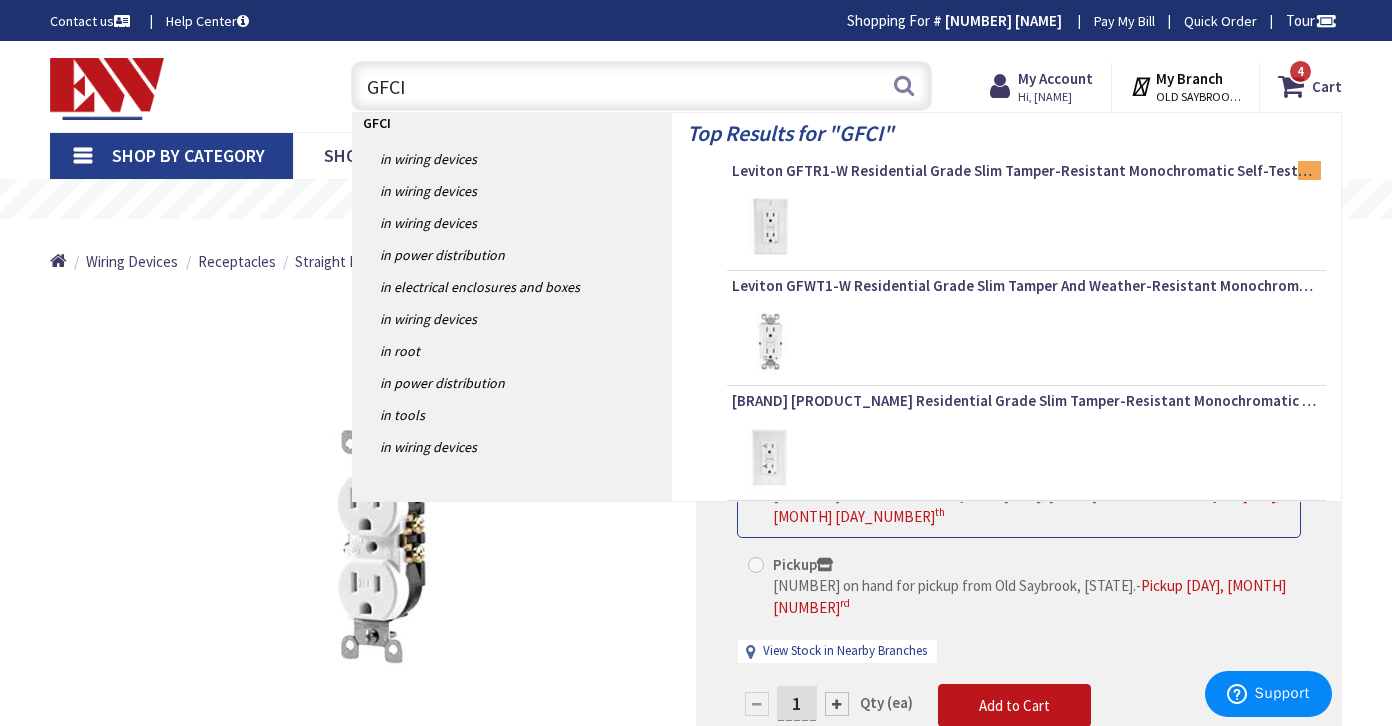 type on "GFCI" 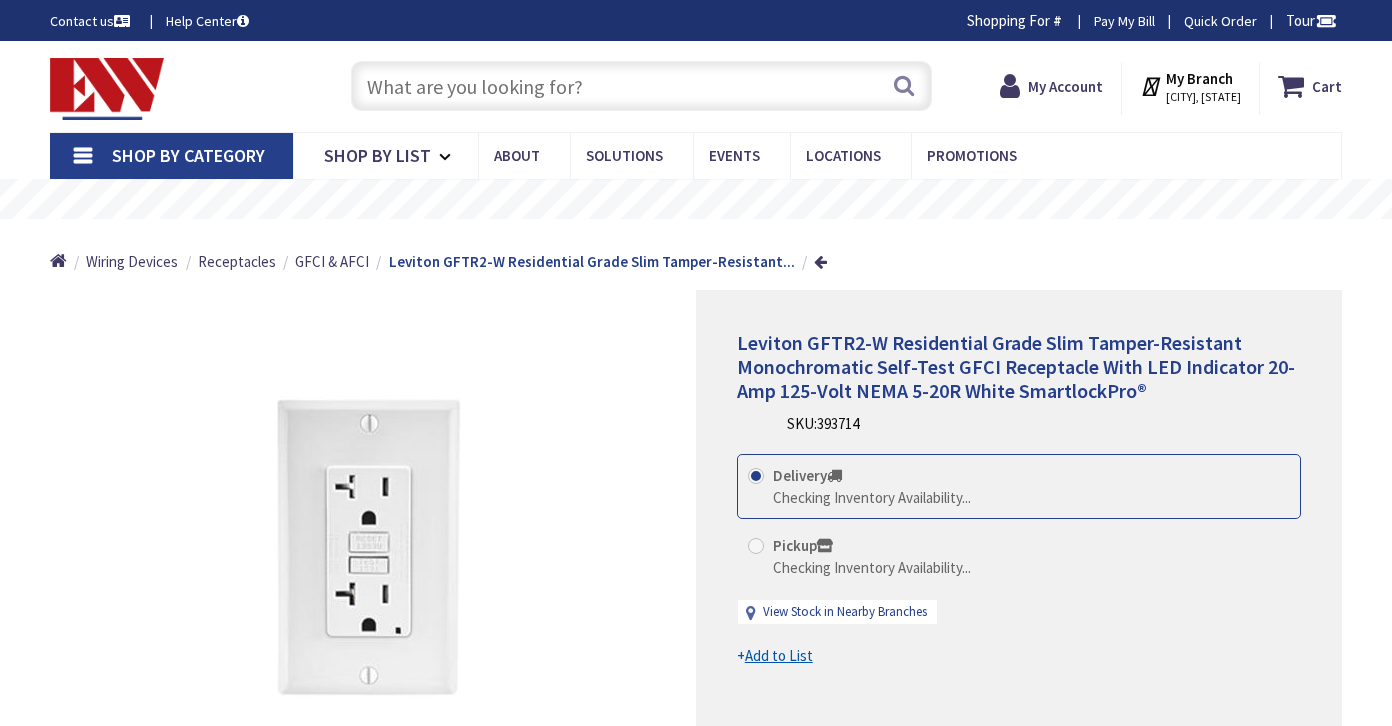 scroll, scrollTop: 0, scrollLeft: 0, axis: both 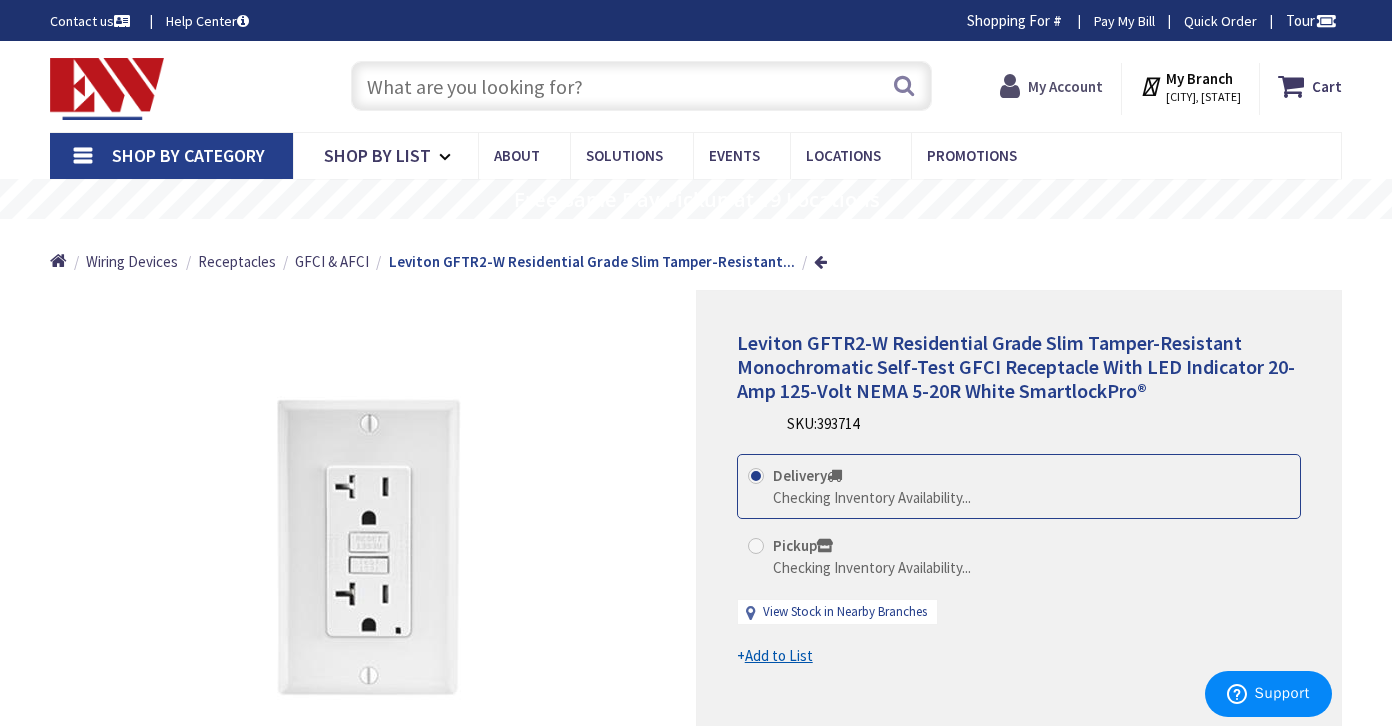 click on "My Account" at bounding box center (1065, 86) 